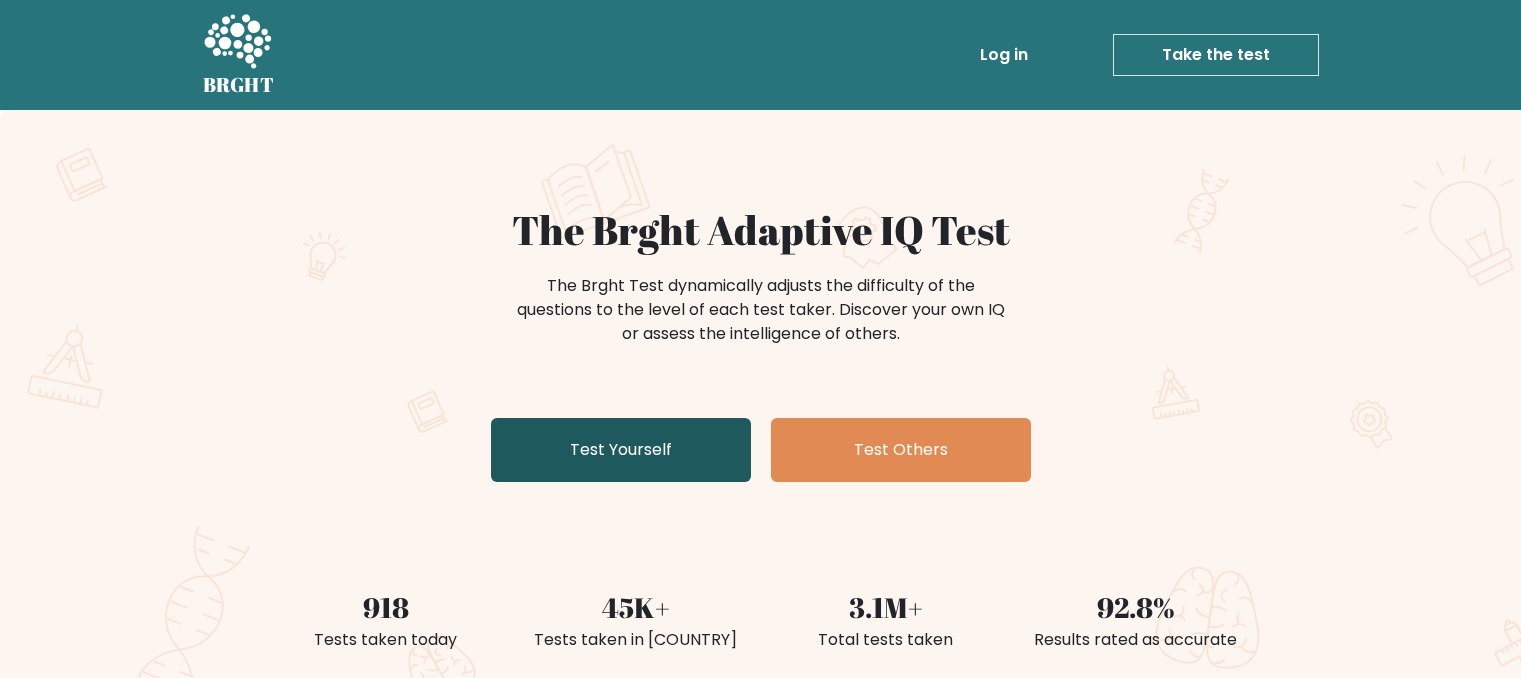 scroll, scrollTop: 0, scrollLeft: 0, axis: both 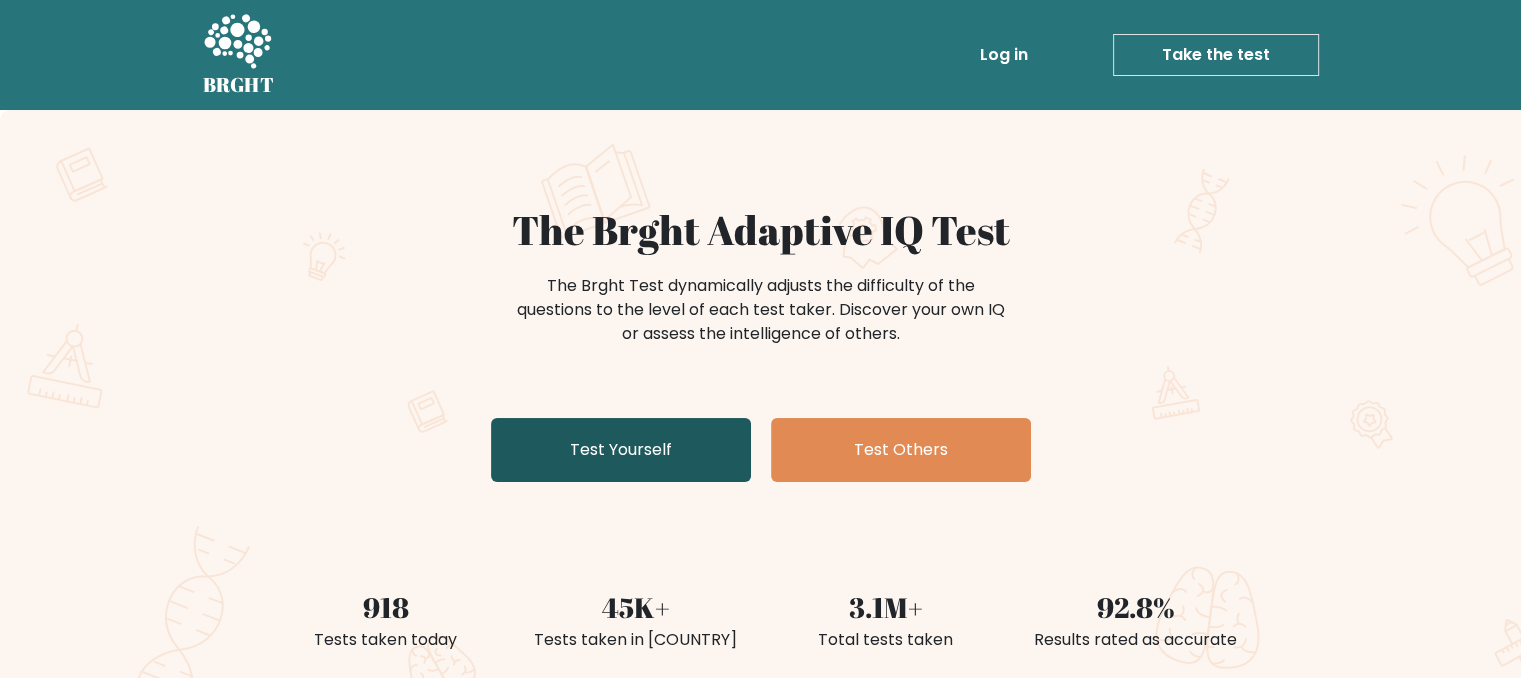 click on "Test Yourself" at bounding box center (621, 450) 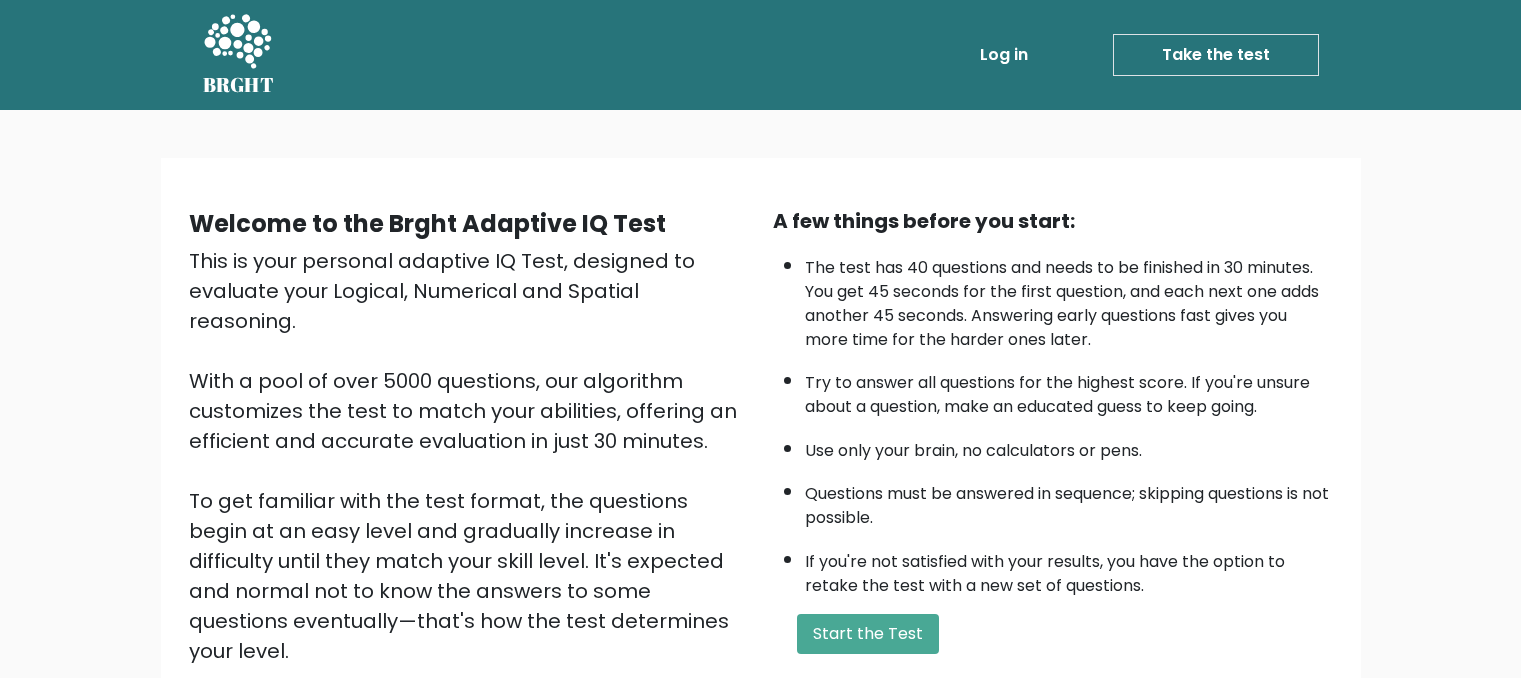 scroll, scrollTop: 0, scrollLeft: 0, axis: both 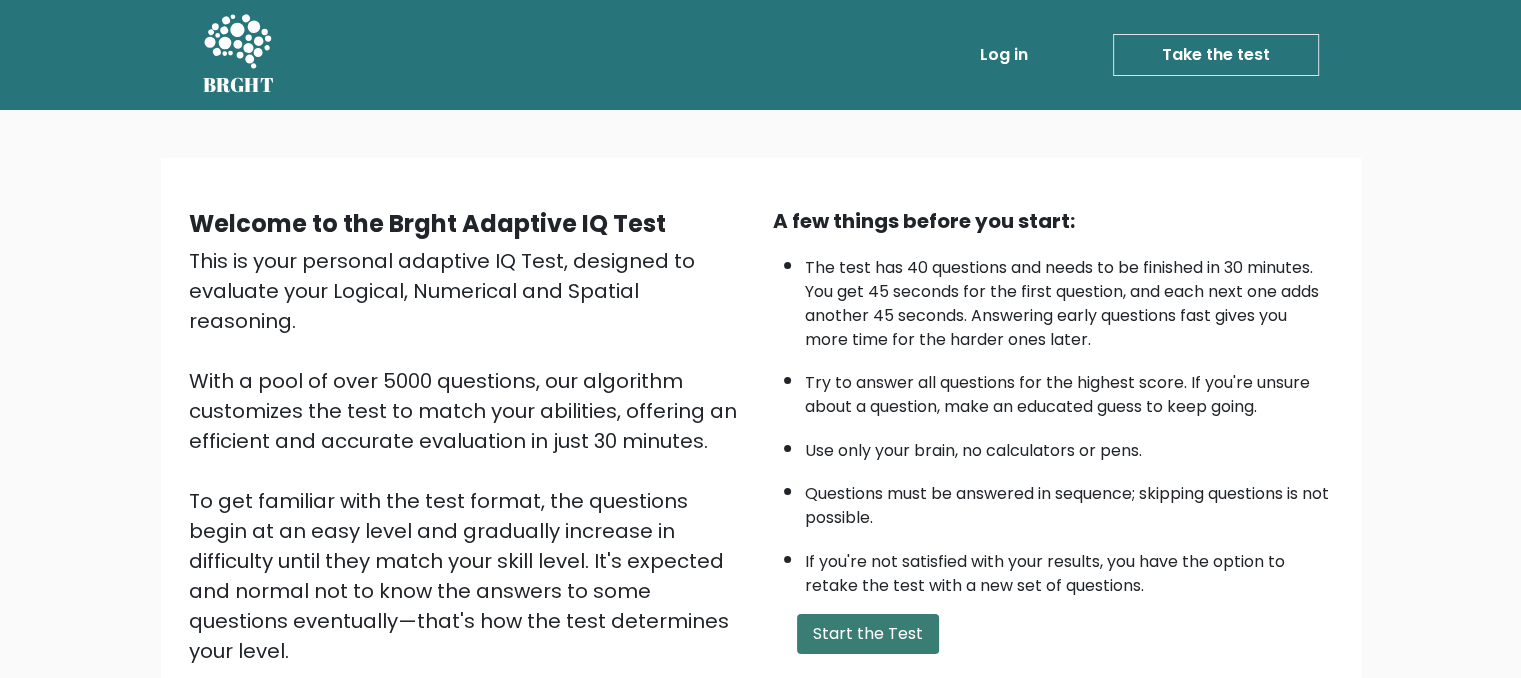 click on "Start the Test" at bounding box center [868, 634] 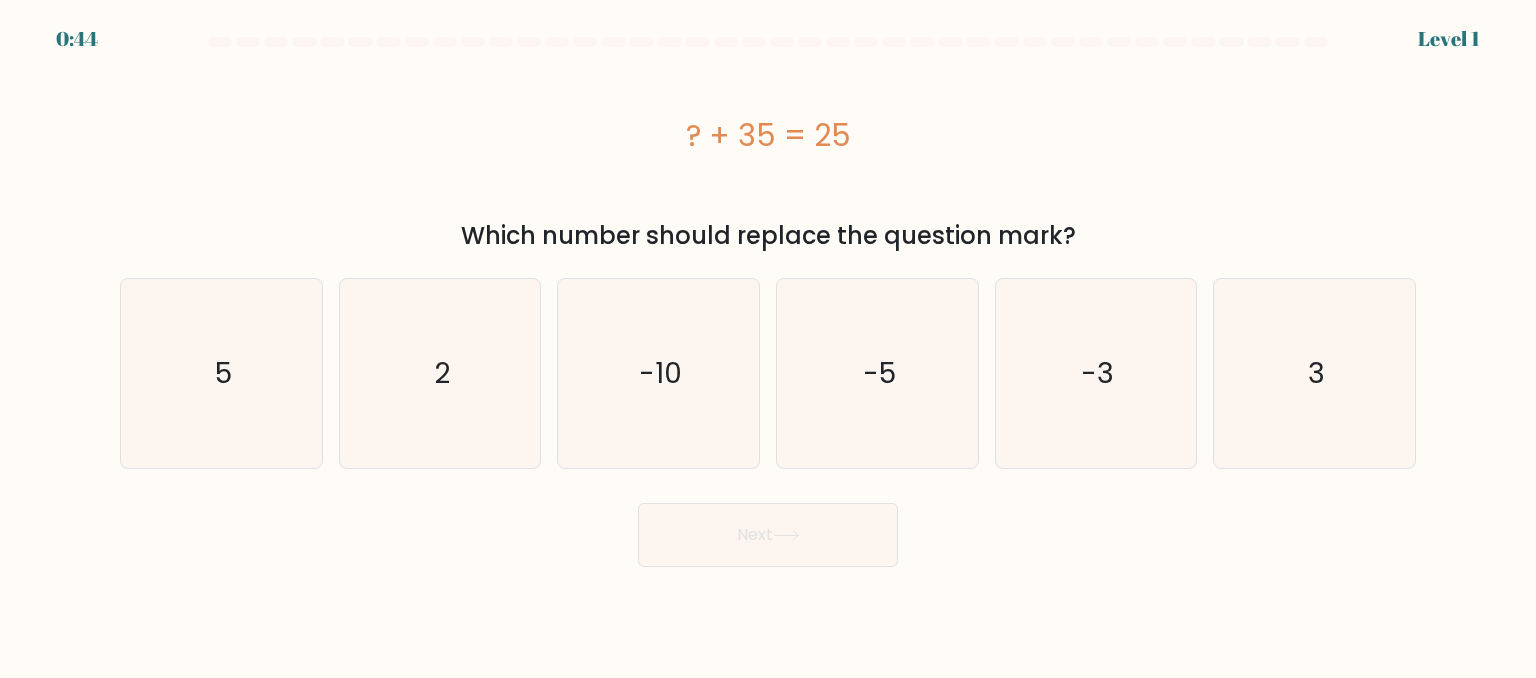 scroll, scrollTop: 0, scrollLeft: 0, axis: both 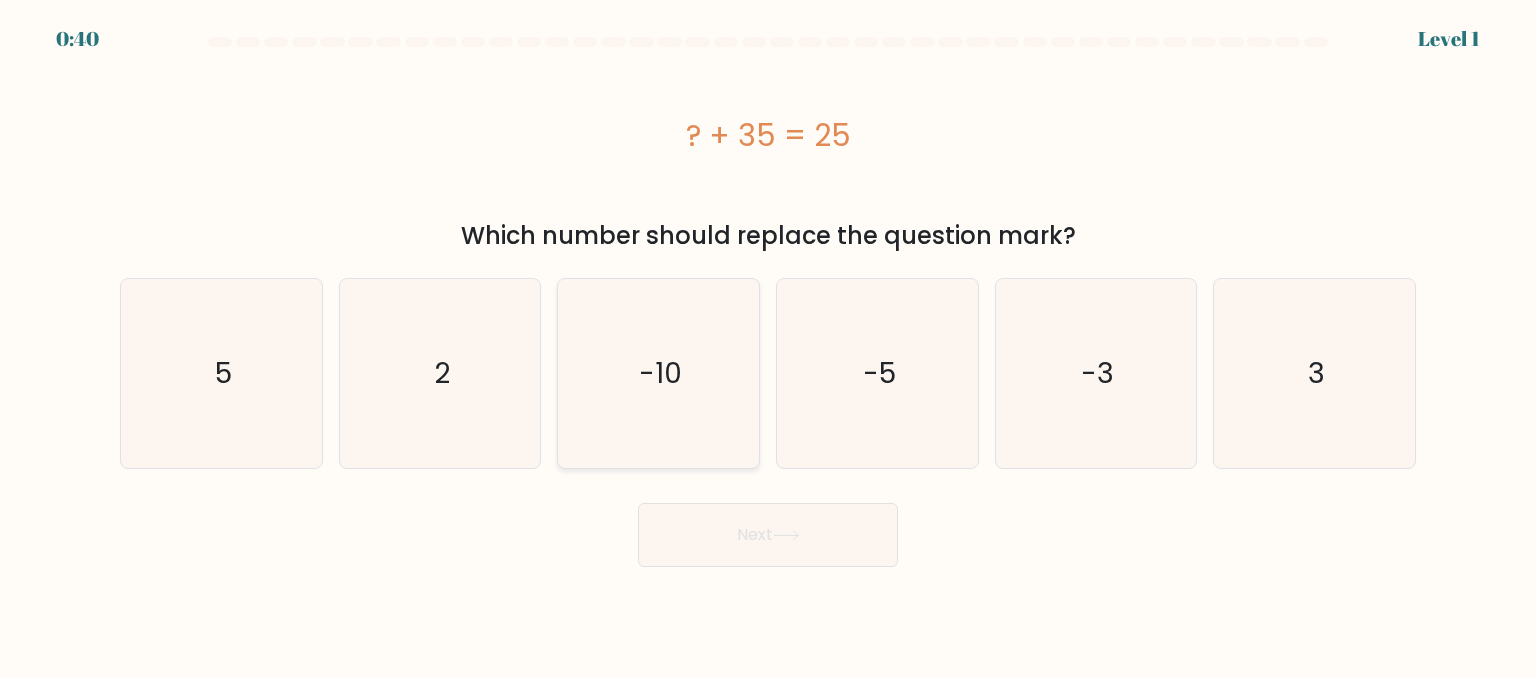 click on "-10" 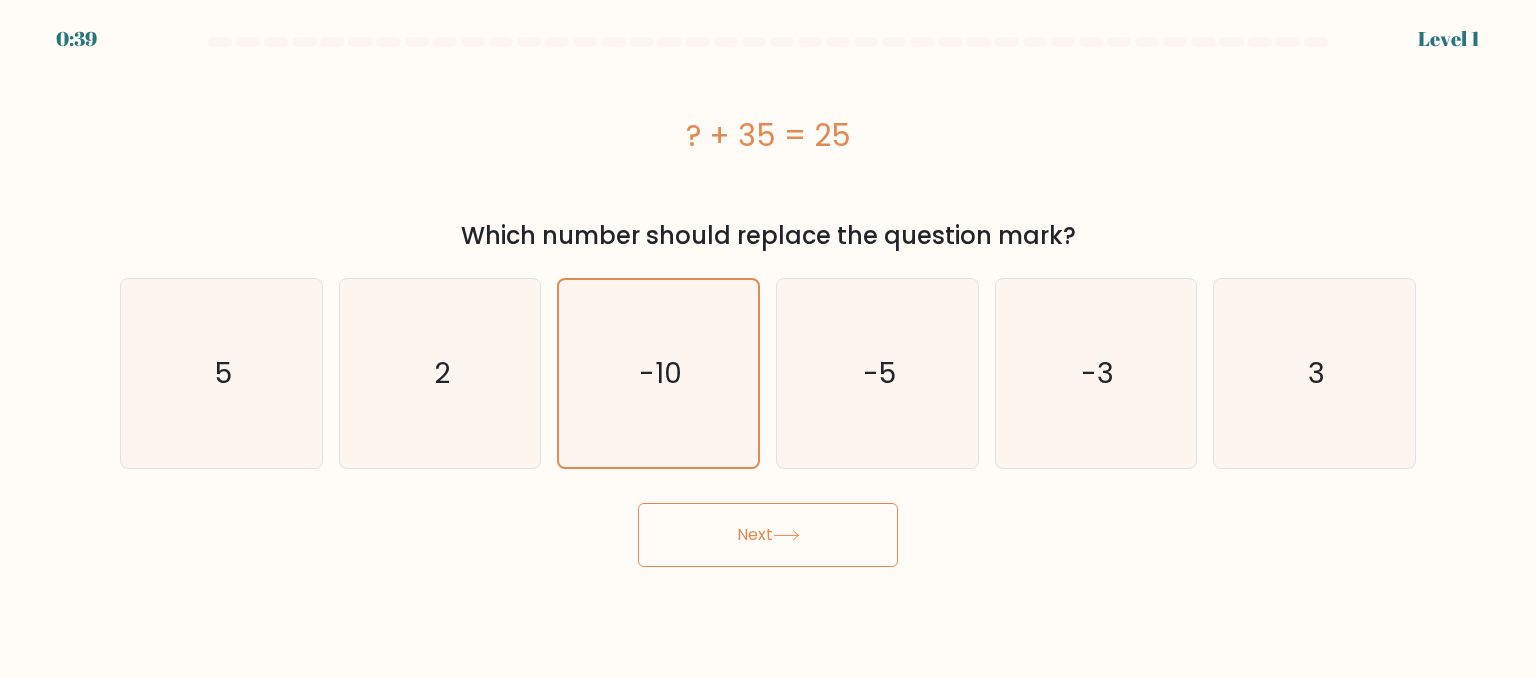 click 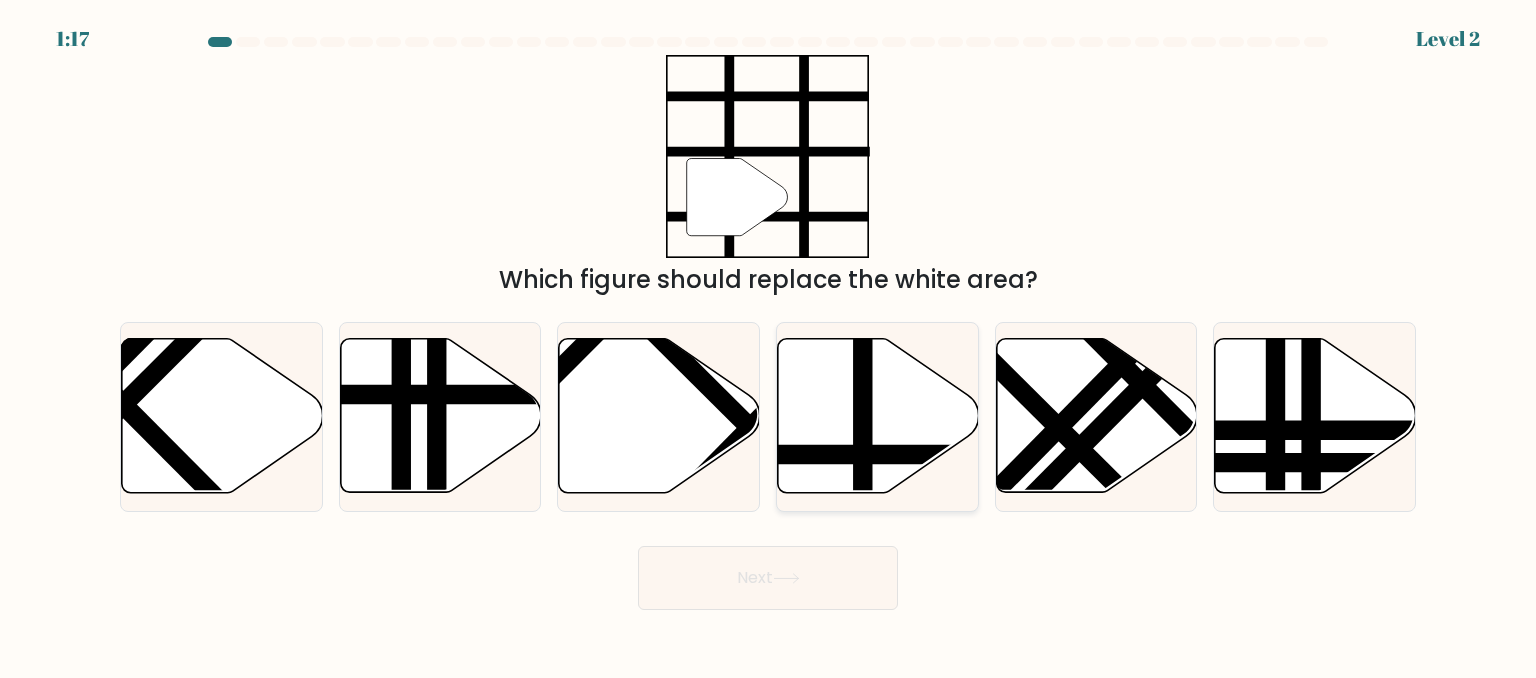 click 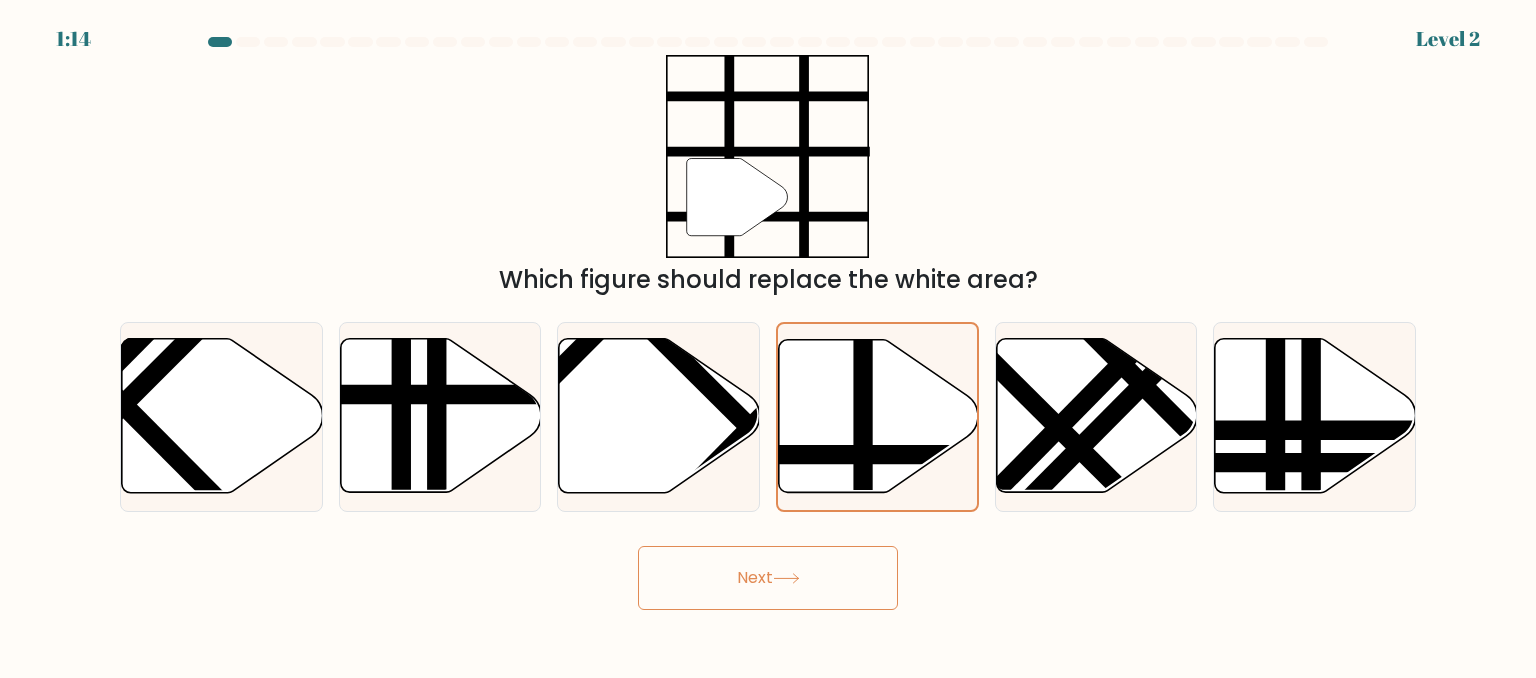 click on "Next" at bounding box center [768, 578] 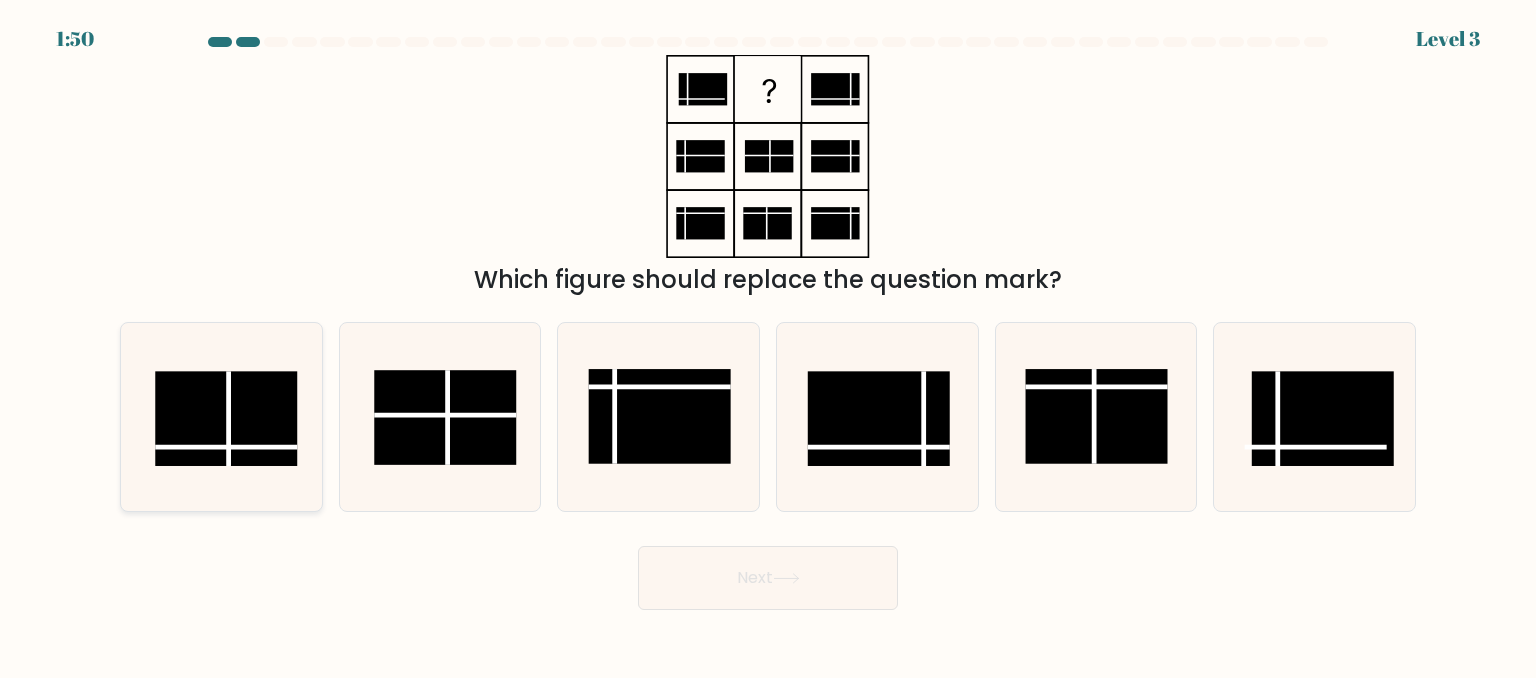 click 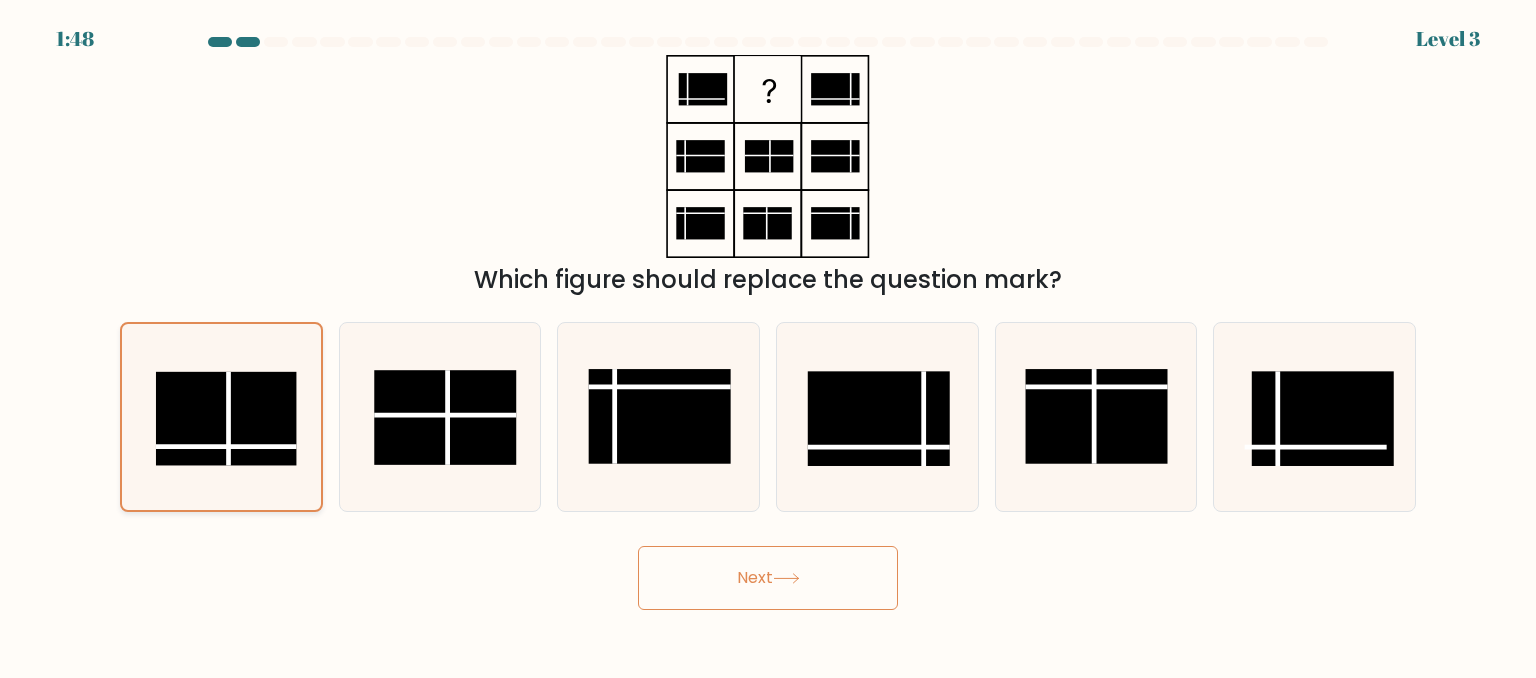 click 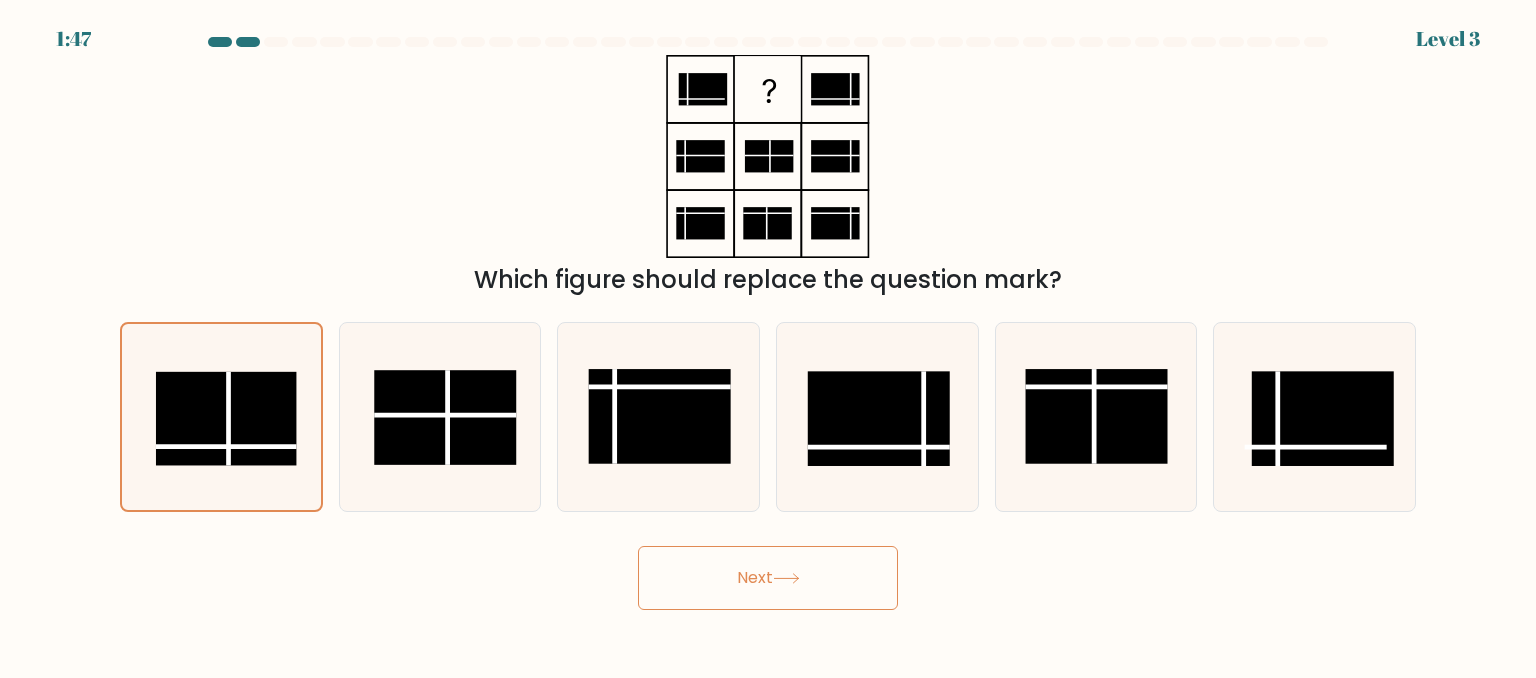 click on "Next" at bounding box center [768, 578] 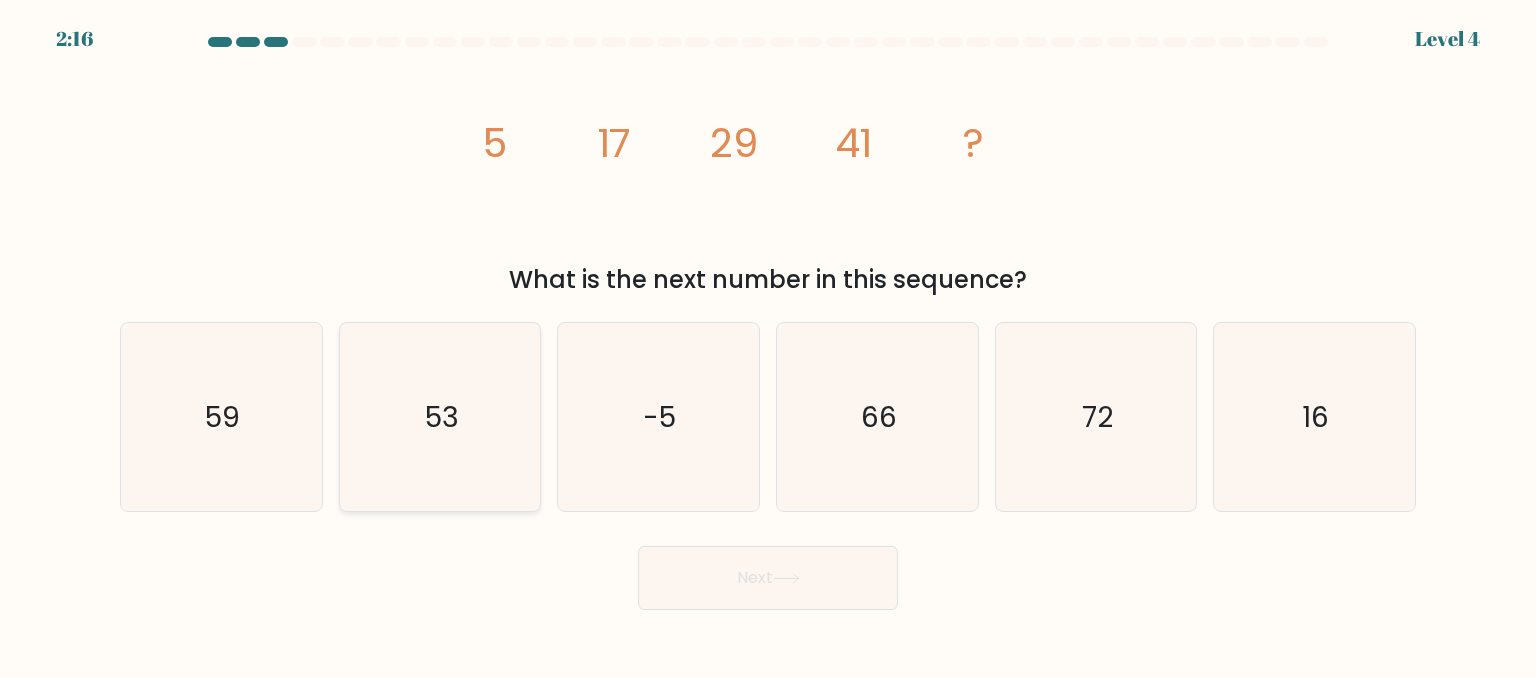 click on "53" 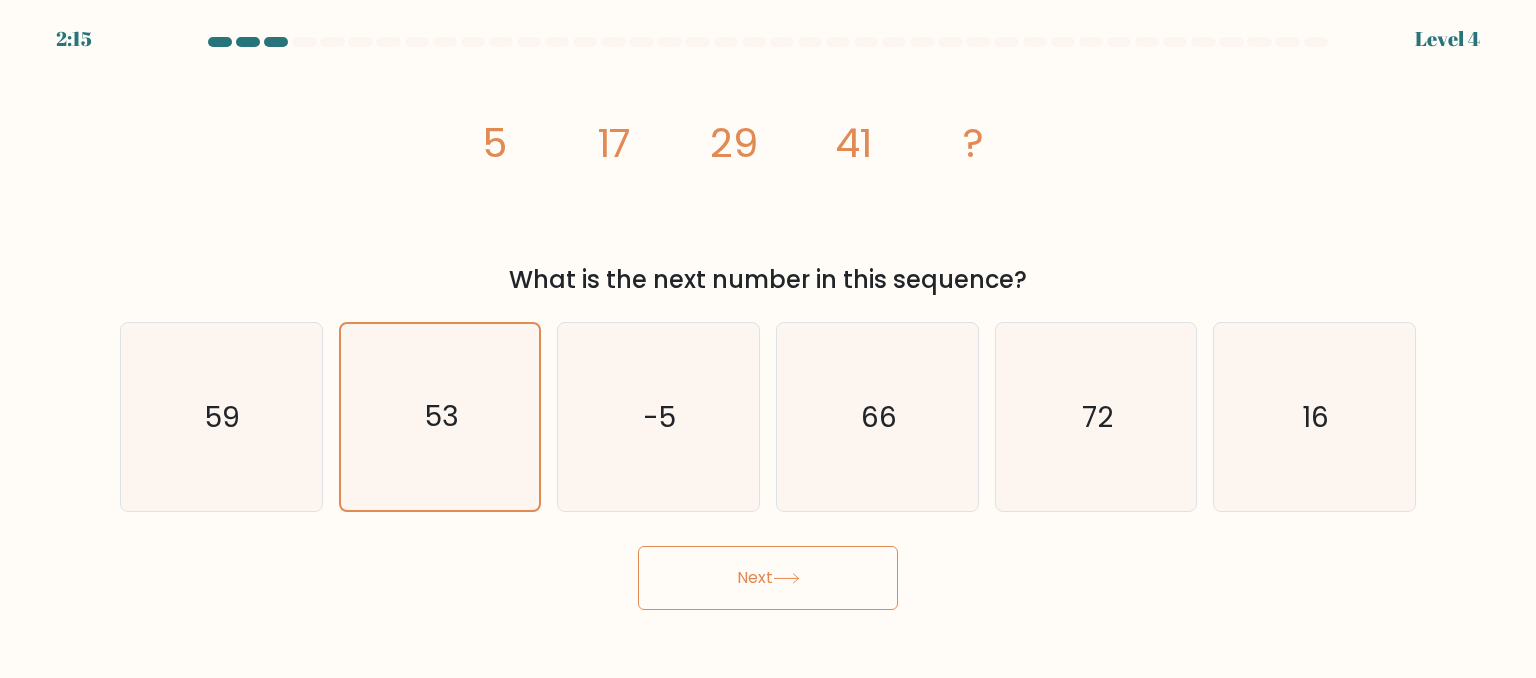 click on "Next" at bounding box center [768, 578] 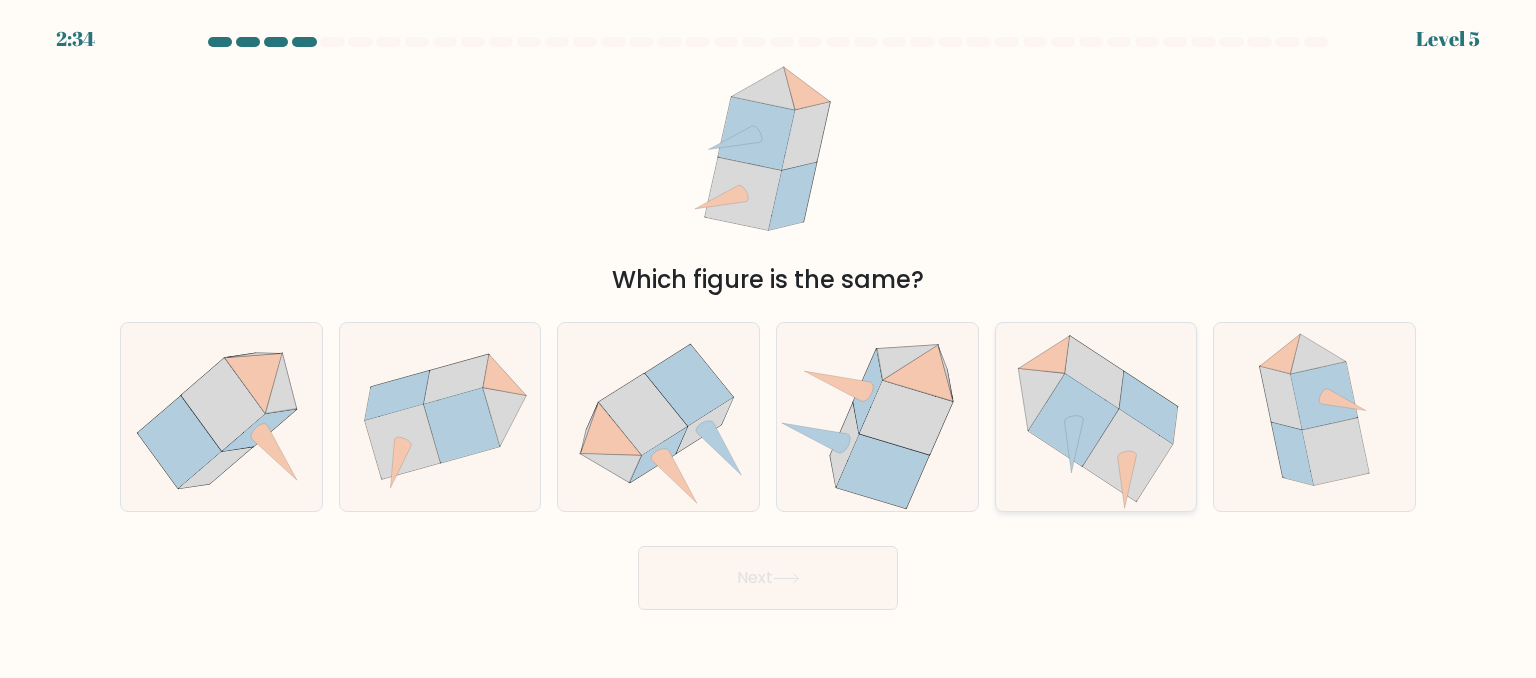 click 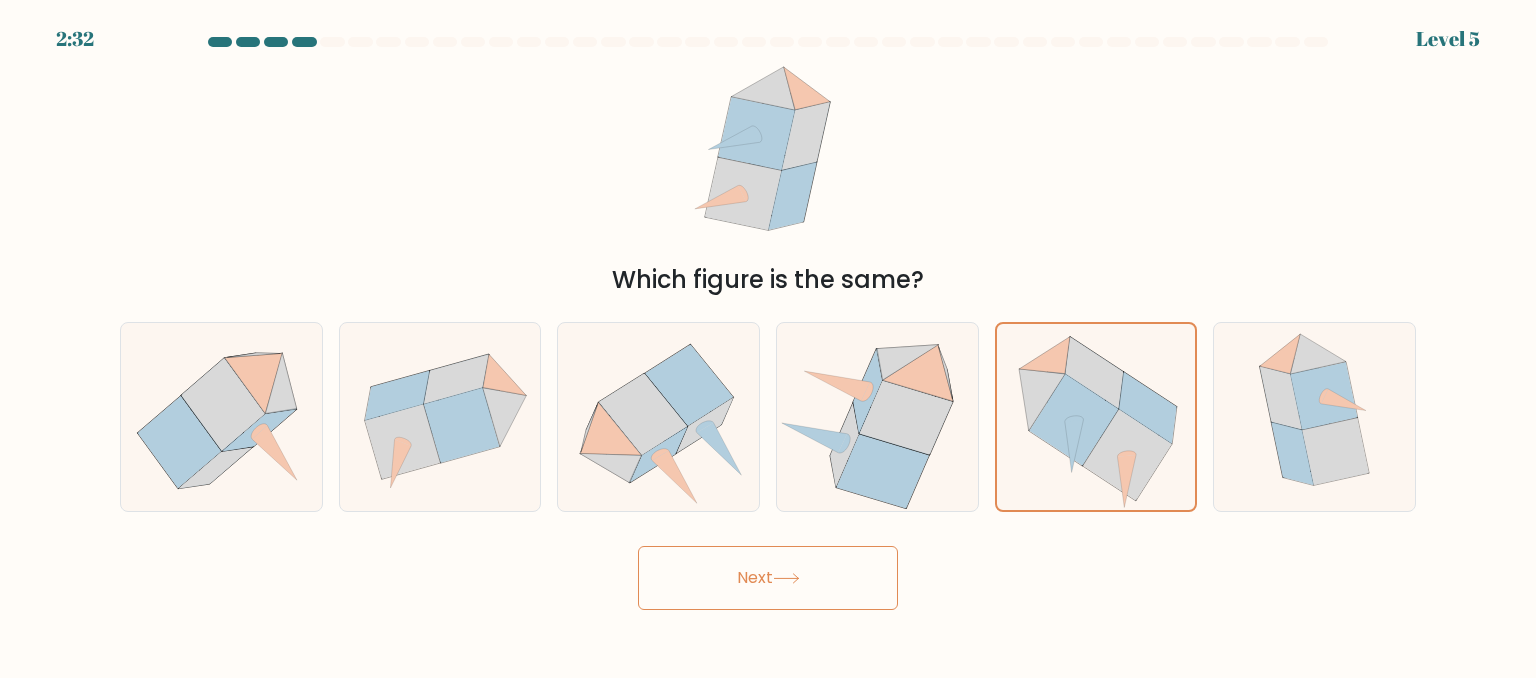 click on "Next" at bounding box center [768, 578] 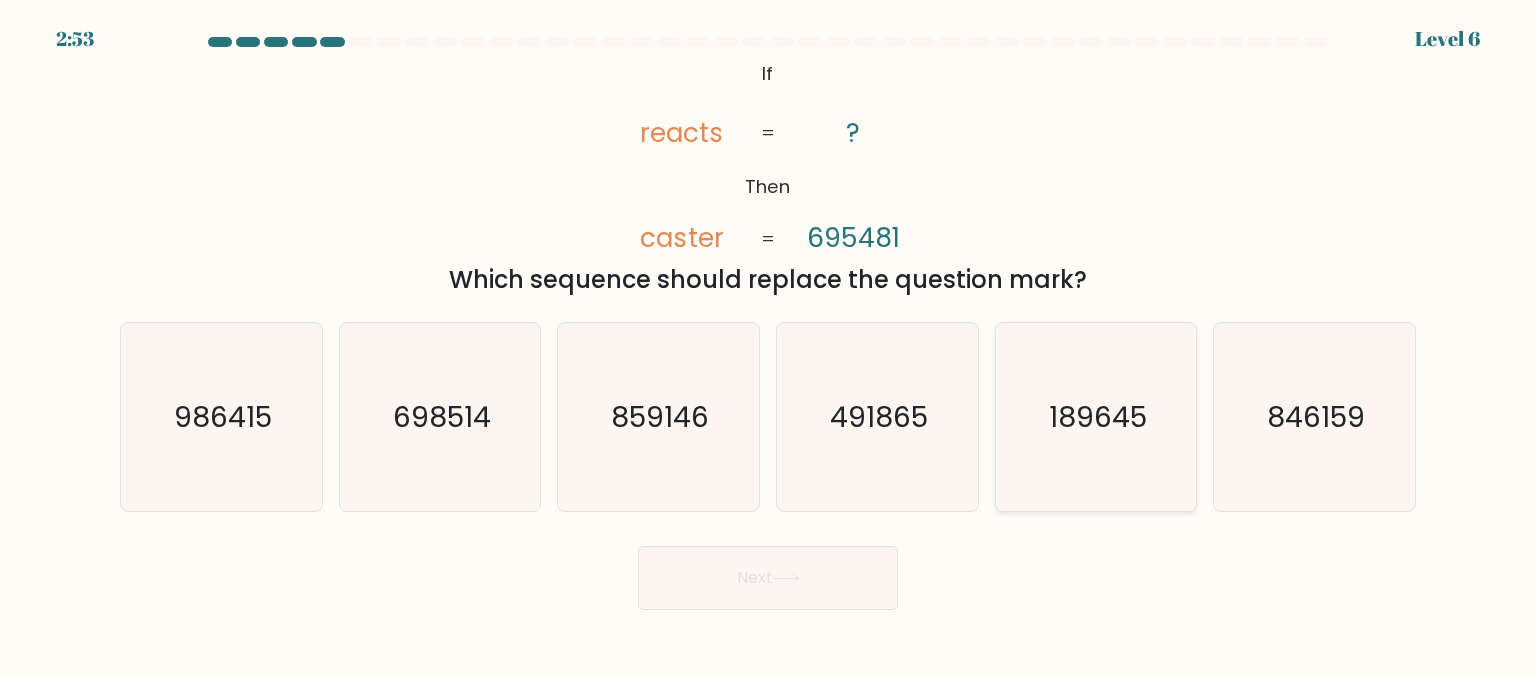 click on "189645" 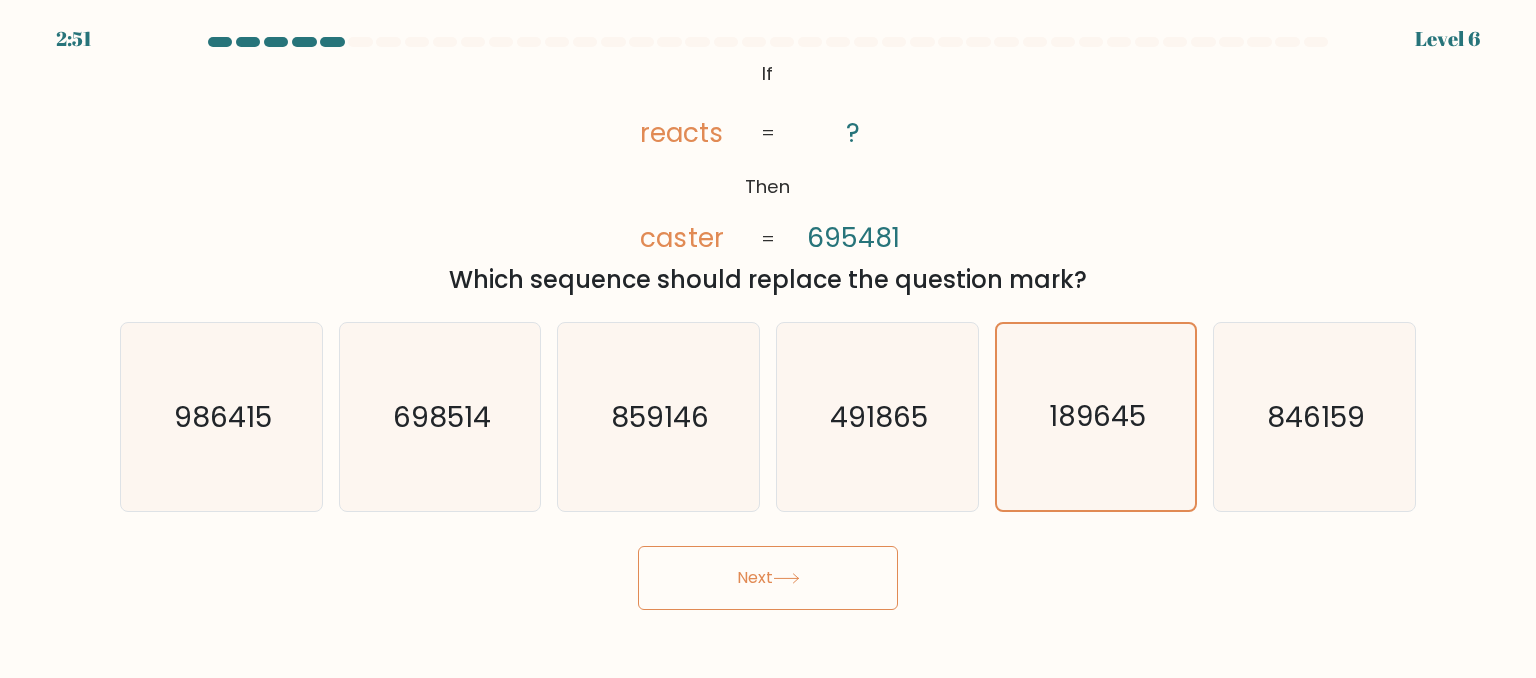 click on "Next" at bounding box center (768, 578) 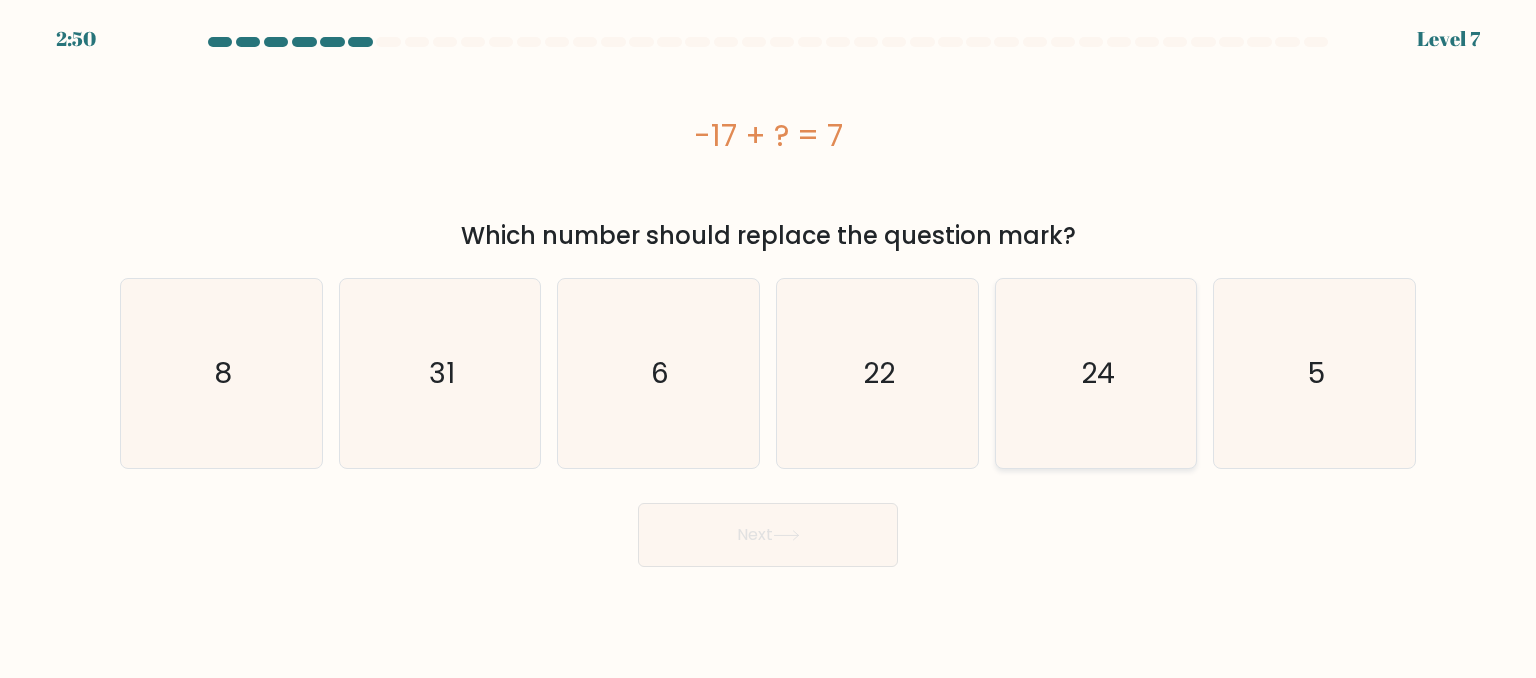 click on "24" 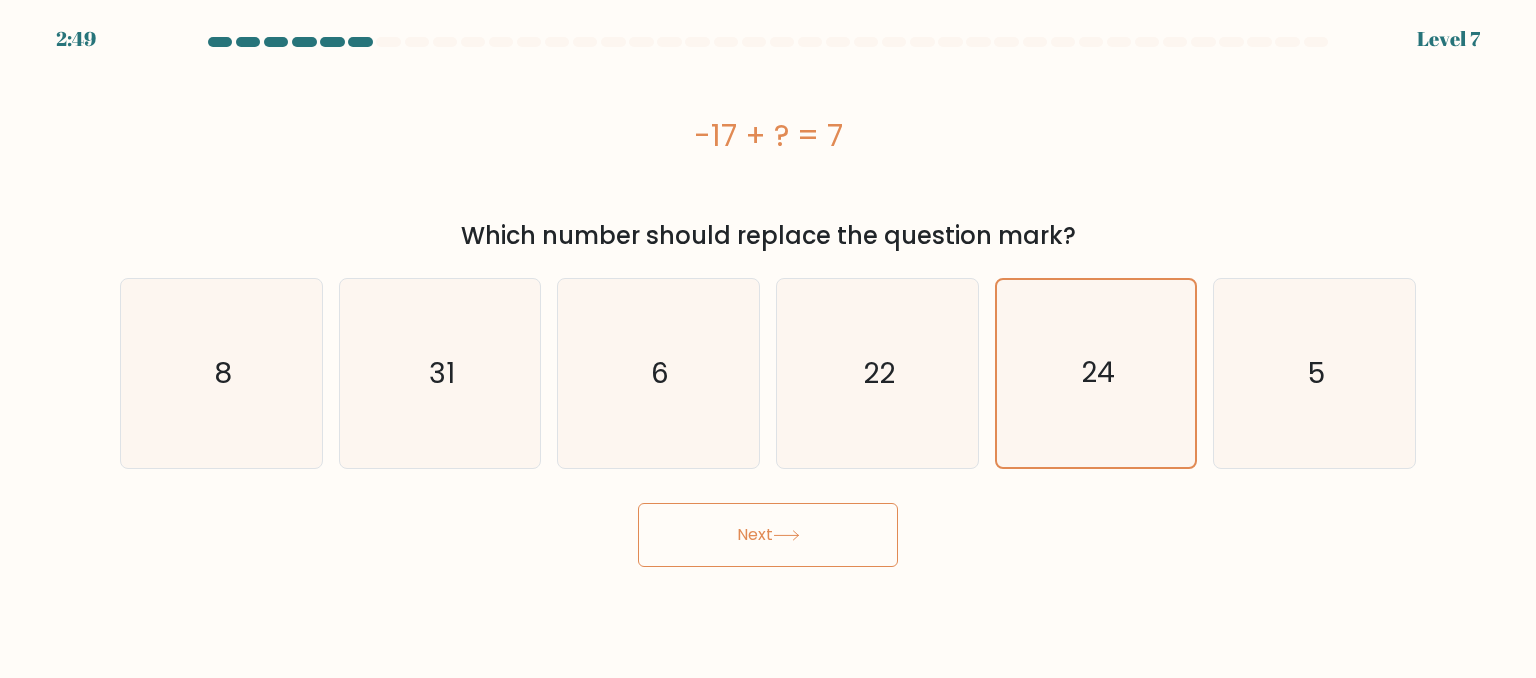 click on "Next" at bounding box center [768, 535] 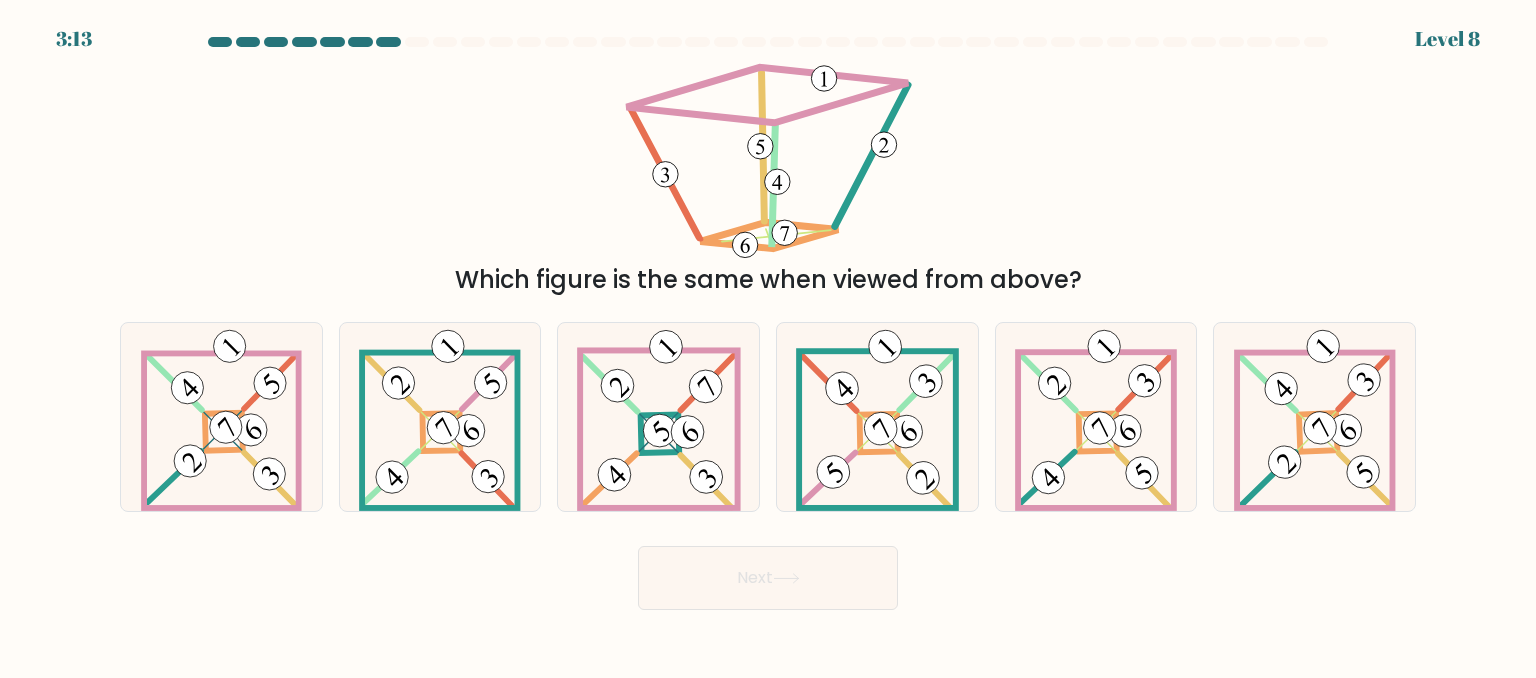 click on "Which figure is the same when viewed from above?" at bounding box center [768, 280] 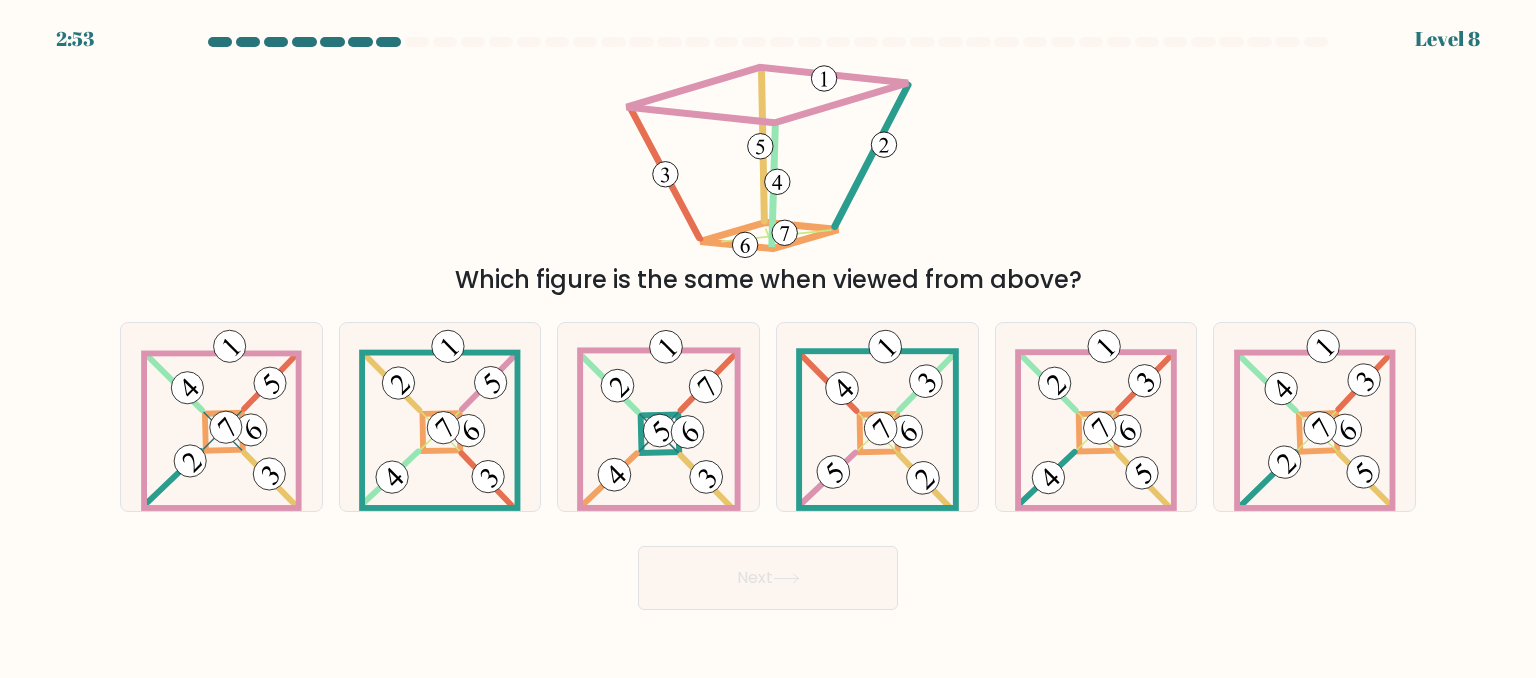 click on "Which figure is the same when viewed from above?" at bounding box center (768, 176) 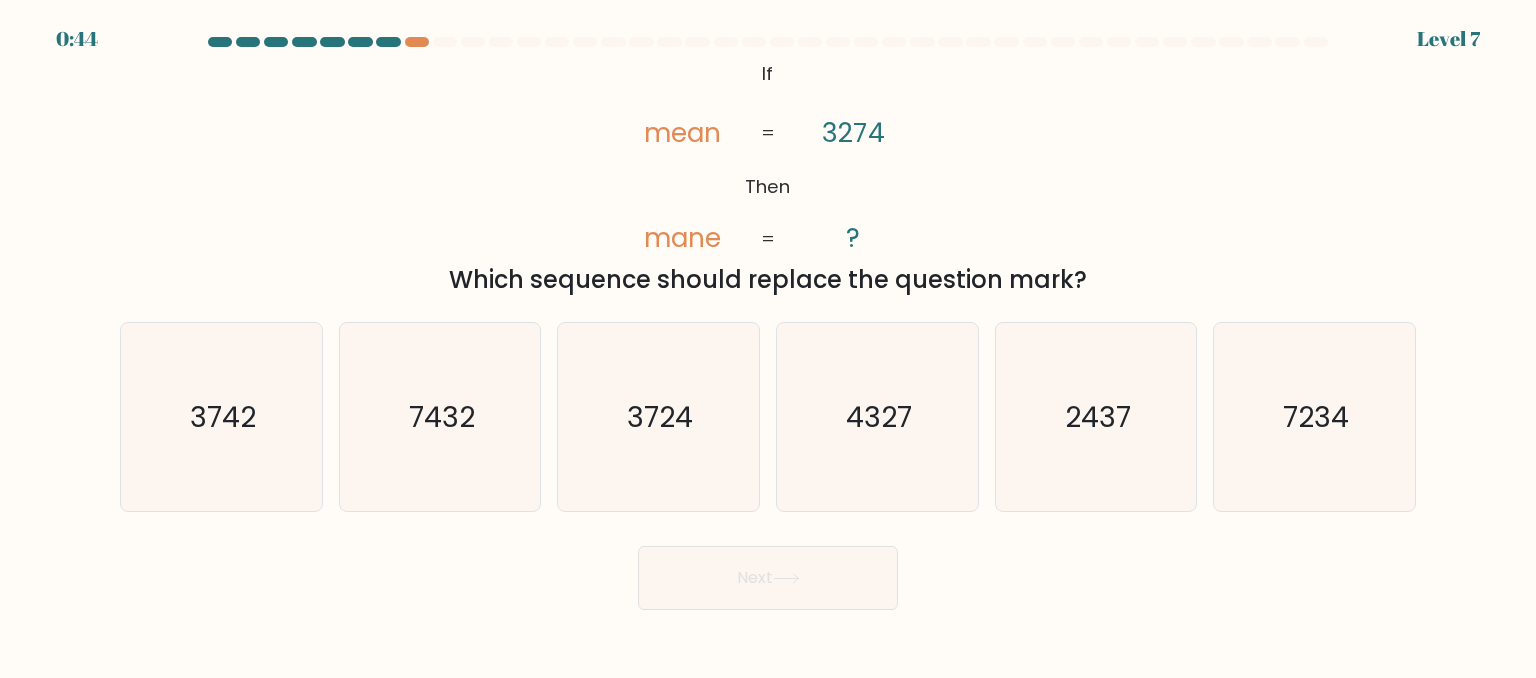 scroll, scrollTop: 0, scrollLeft: 0, axis: both 